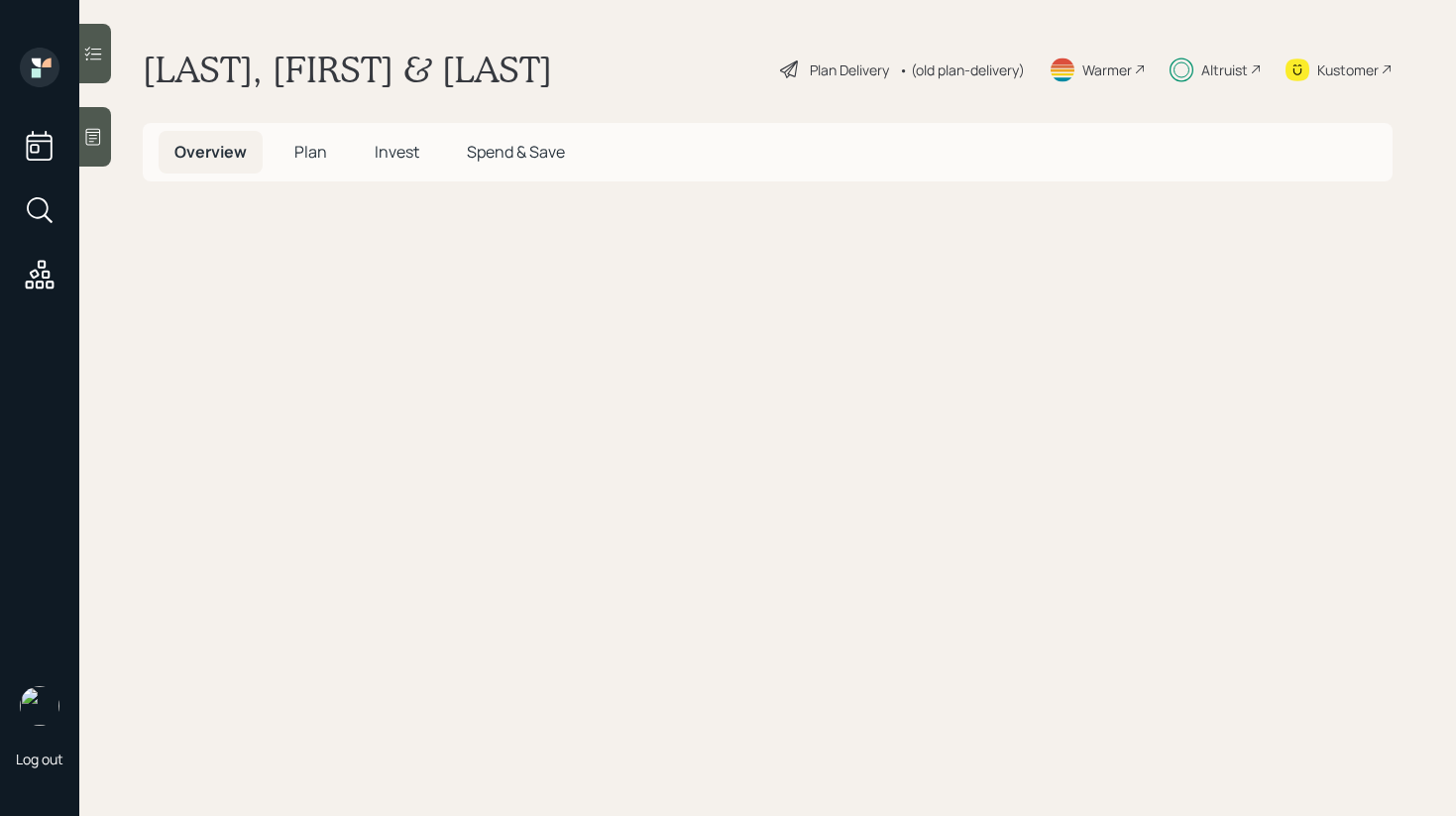 scroll, scrollTop: 0, scrollLeft: 0, axis: both 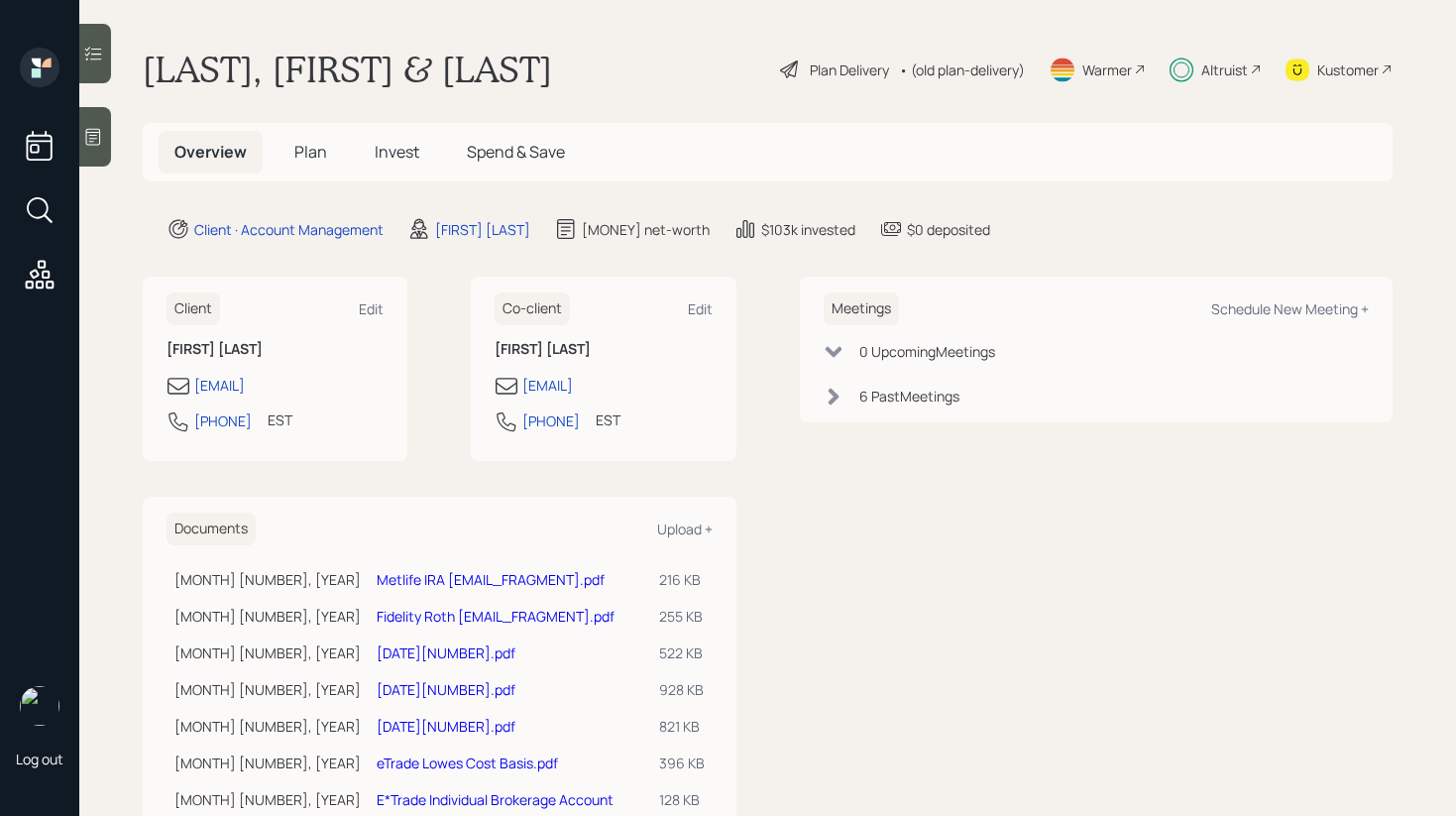 click on "Plan" at bounding box center [310, 152] 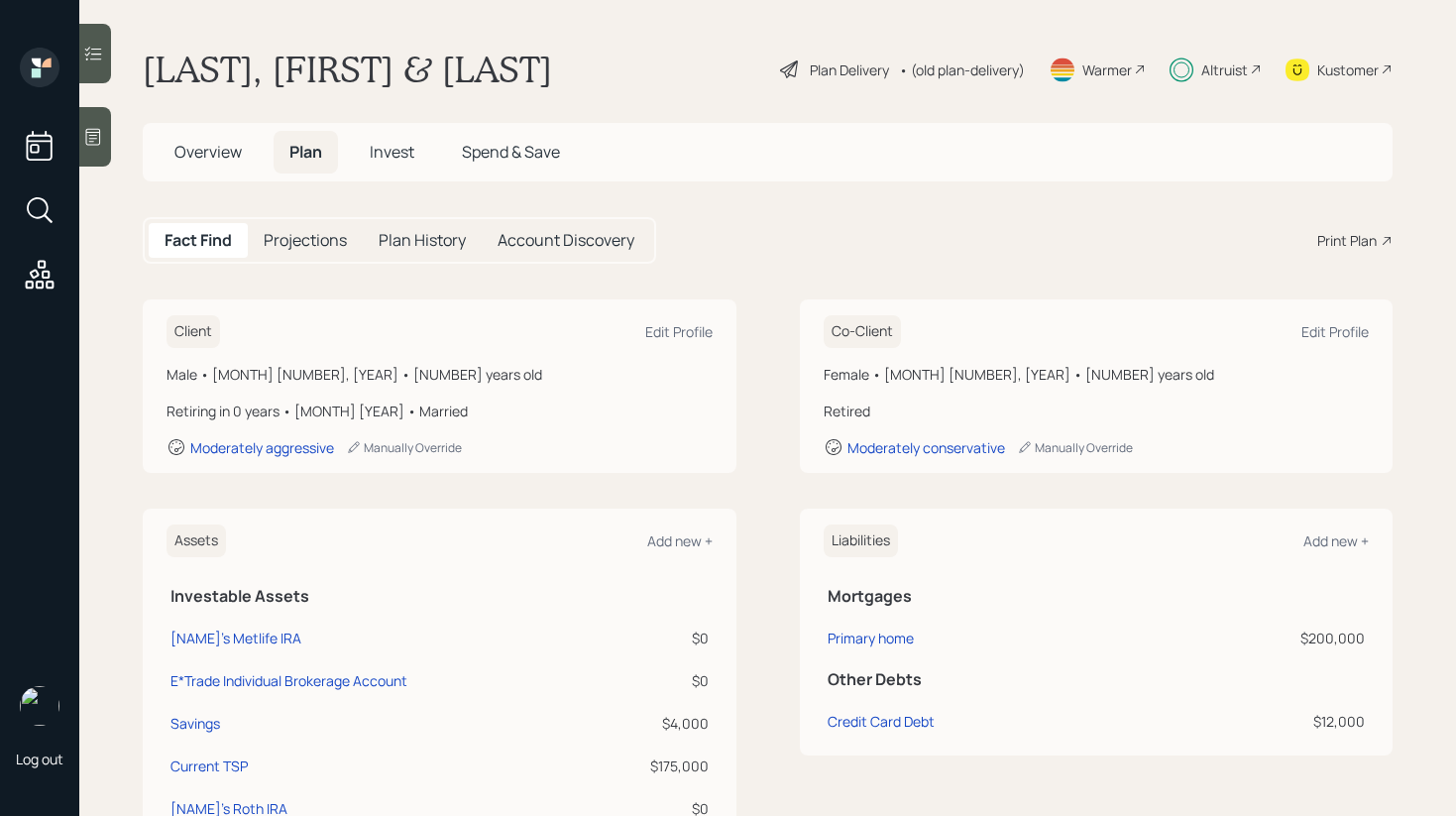 click on "Male • [MONTH] [NUMBER], [YEAR] • [NUMBER] years old" at bounding box center [439, 374] 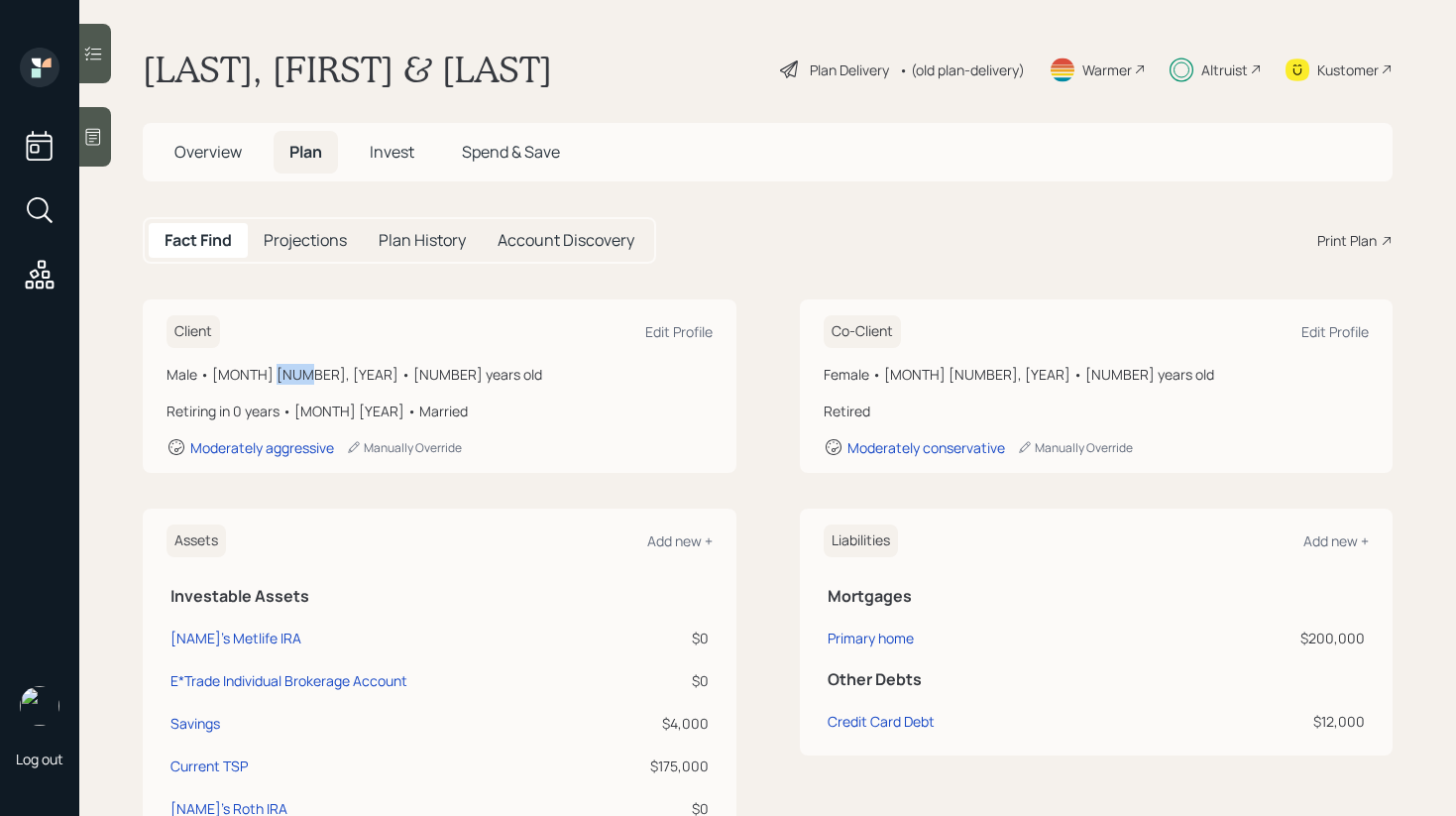 click on "Male • [MONTH] [NUMBER], [YEAR] • [NUMBER] years old" at bounding box center (439, 374) 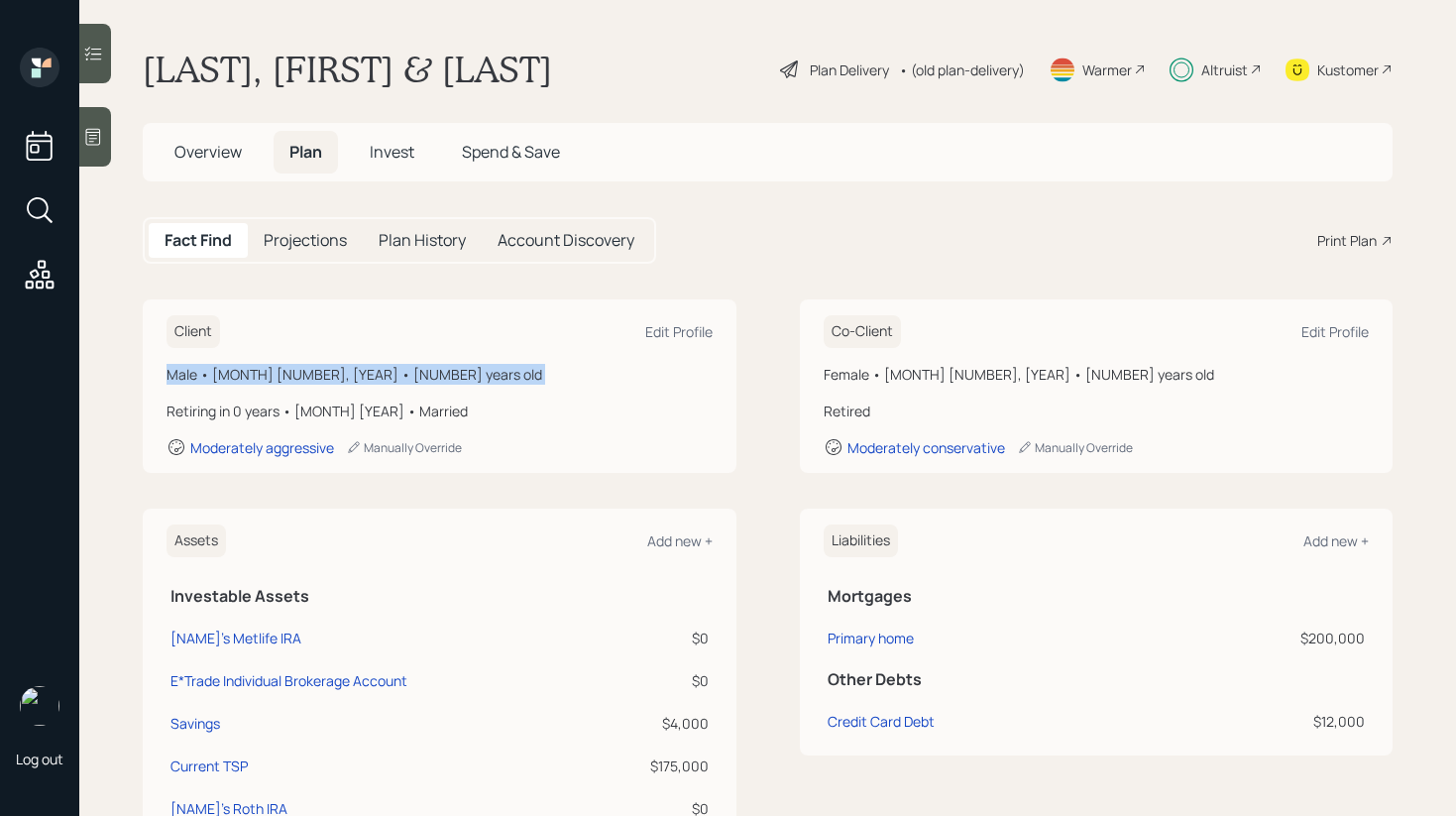 click on "Male • [MONTH] [NUMBER], [YEAR] • [NUMBER] years old" at bounding box center (439, 374) 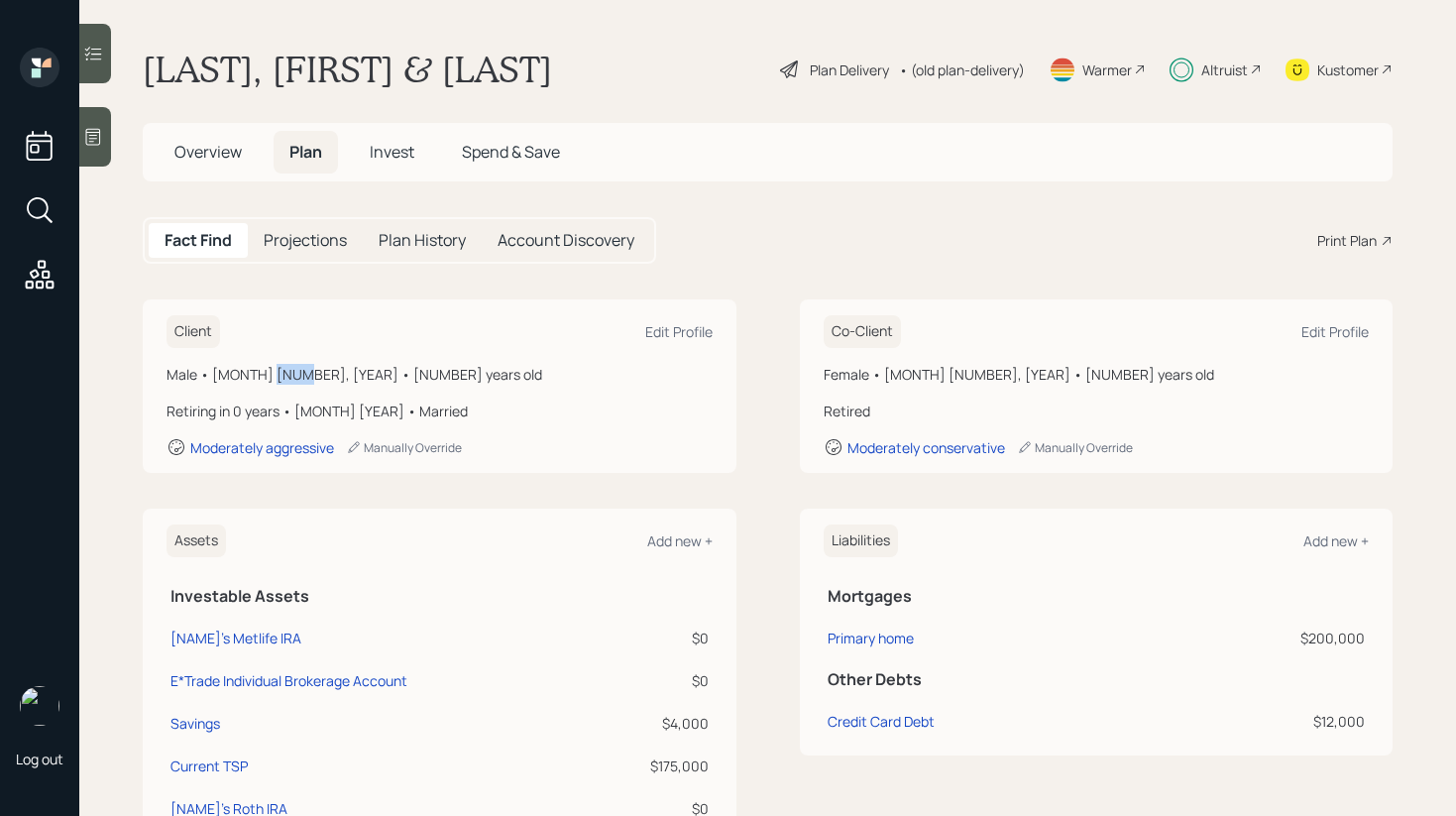 click on "Male • [MONTH] [NUMBER], [YEAR] • [NUMBER] years old" at bounding box center [439, 374] 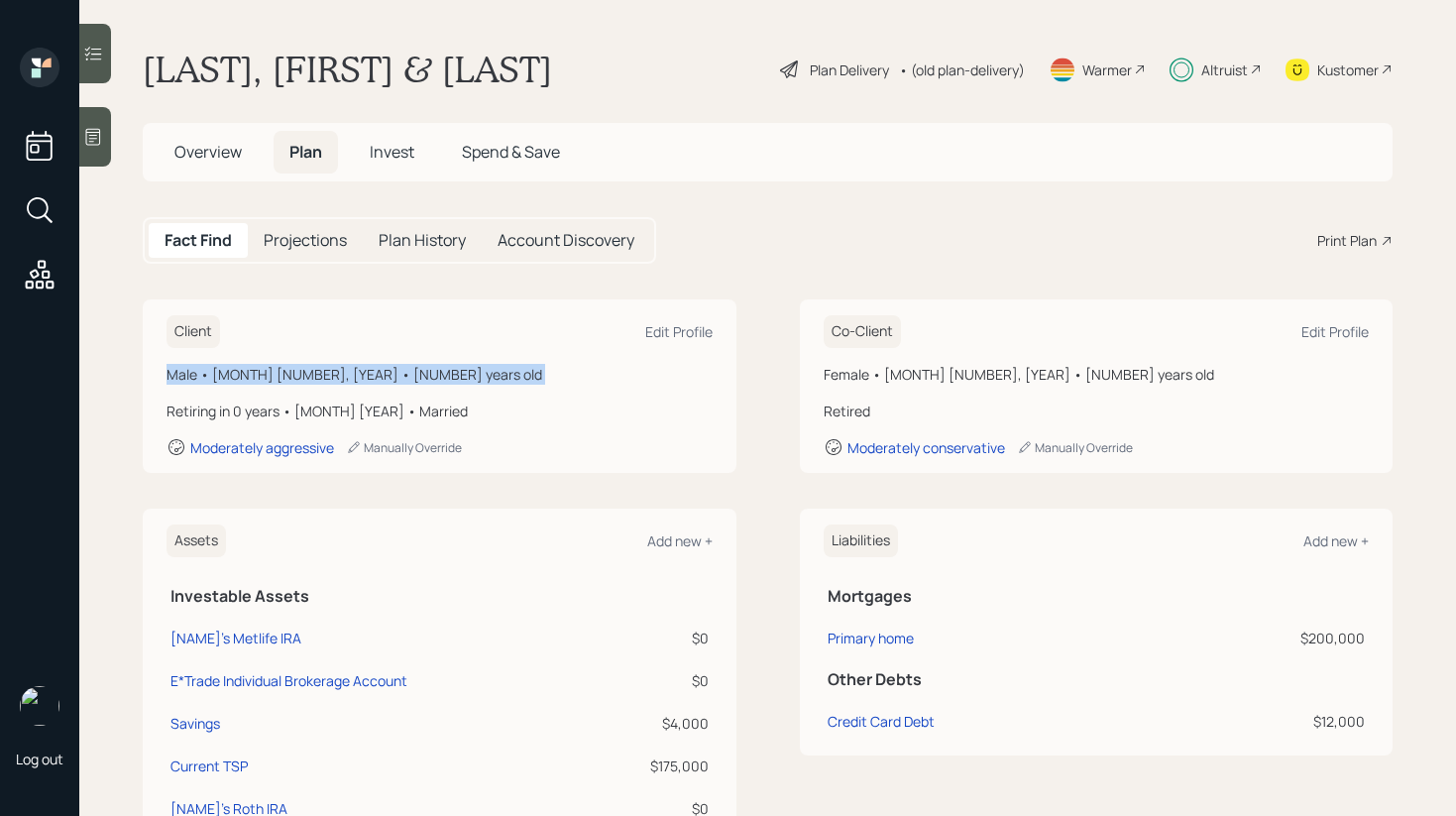 click on "Male • [MONTH] [NUMBER], [YEAR] • [NUMBER] years old" at bounding box center [439, 374] 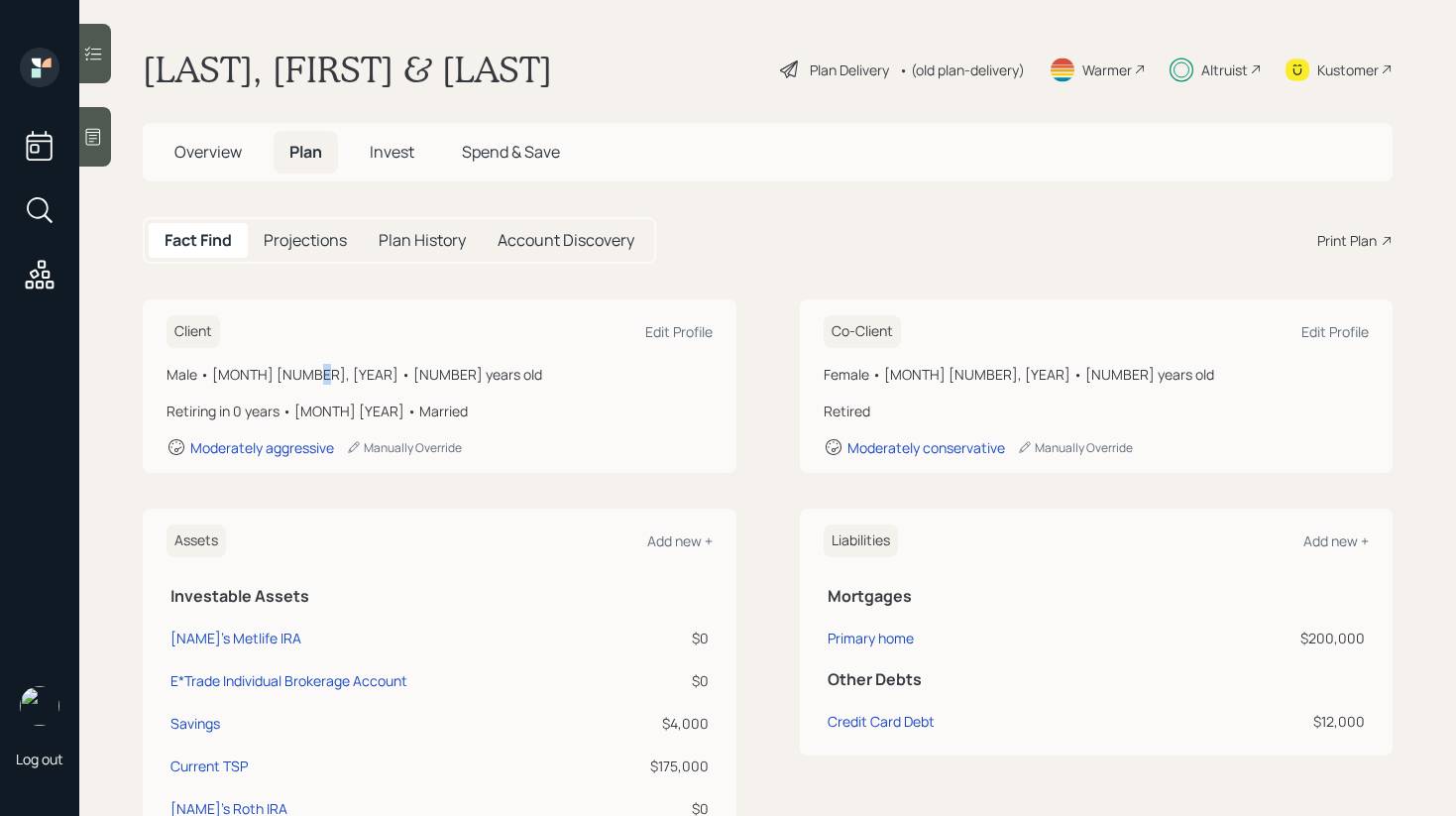 click on "Male • [MONTH] [NUMBER], [YEAR] • [NUMBER] years old" at bounding box center [439, 374] 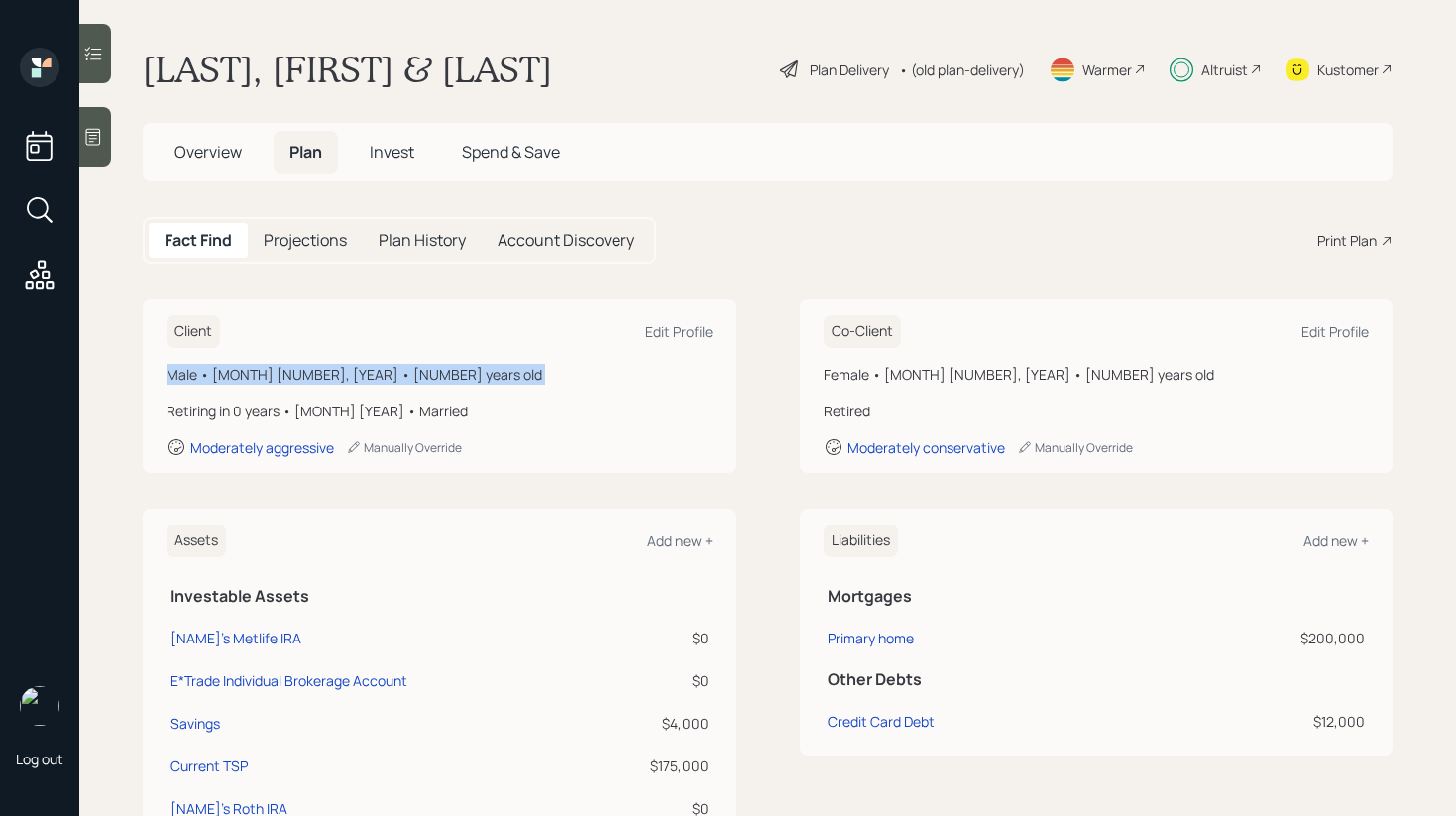 click on "Male • [MONTH] [NUMBER], [YEAR] • [NUMBER] years old" at bounding box center (439, 374) 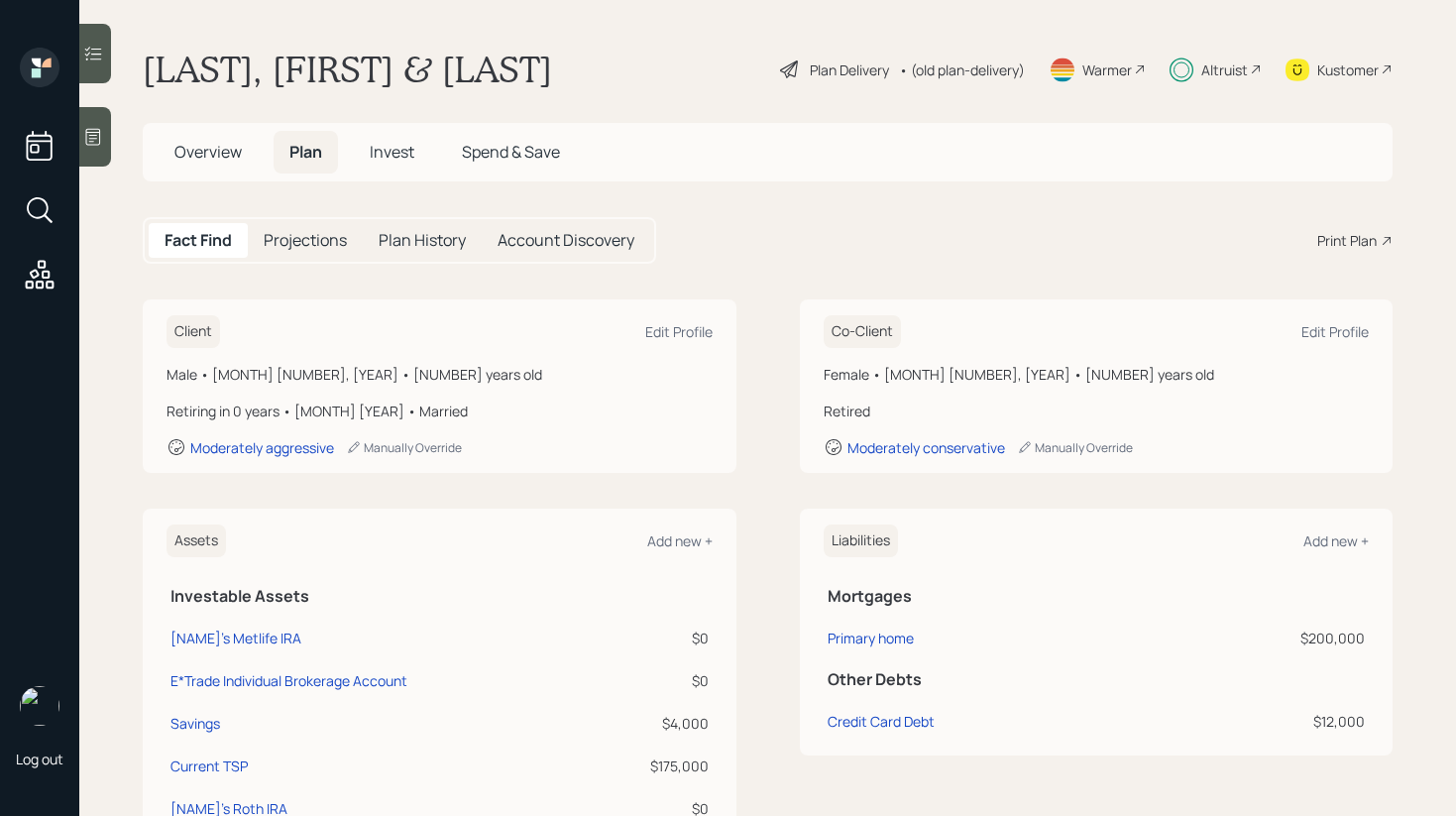 click on "Female • [MONTH] [NUMBER], [YEAR] • [NUMBER] years old" at bounding box center (1096, 374) 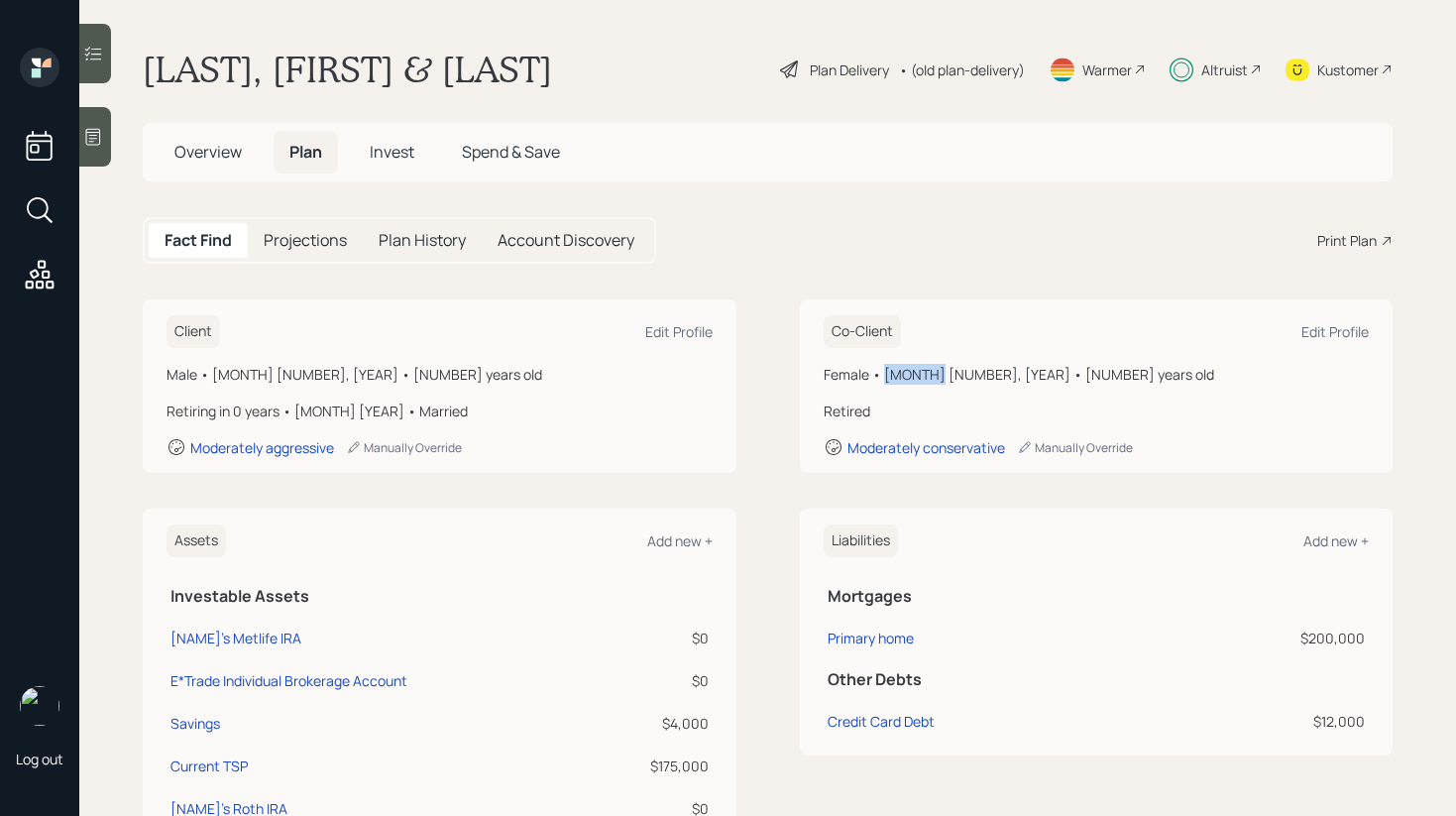 click on "Female • [MONTH] [NUMBER], [YEAR] • [NUMBER] years old" at bounding box center [1096, 374] 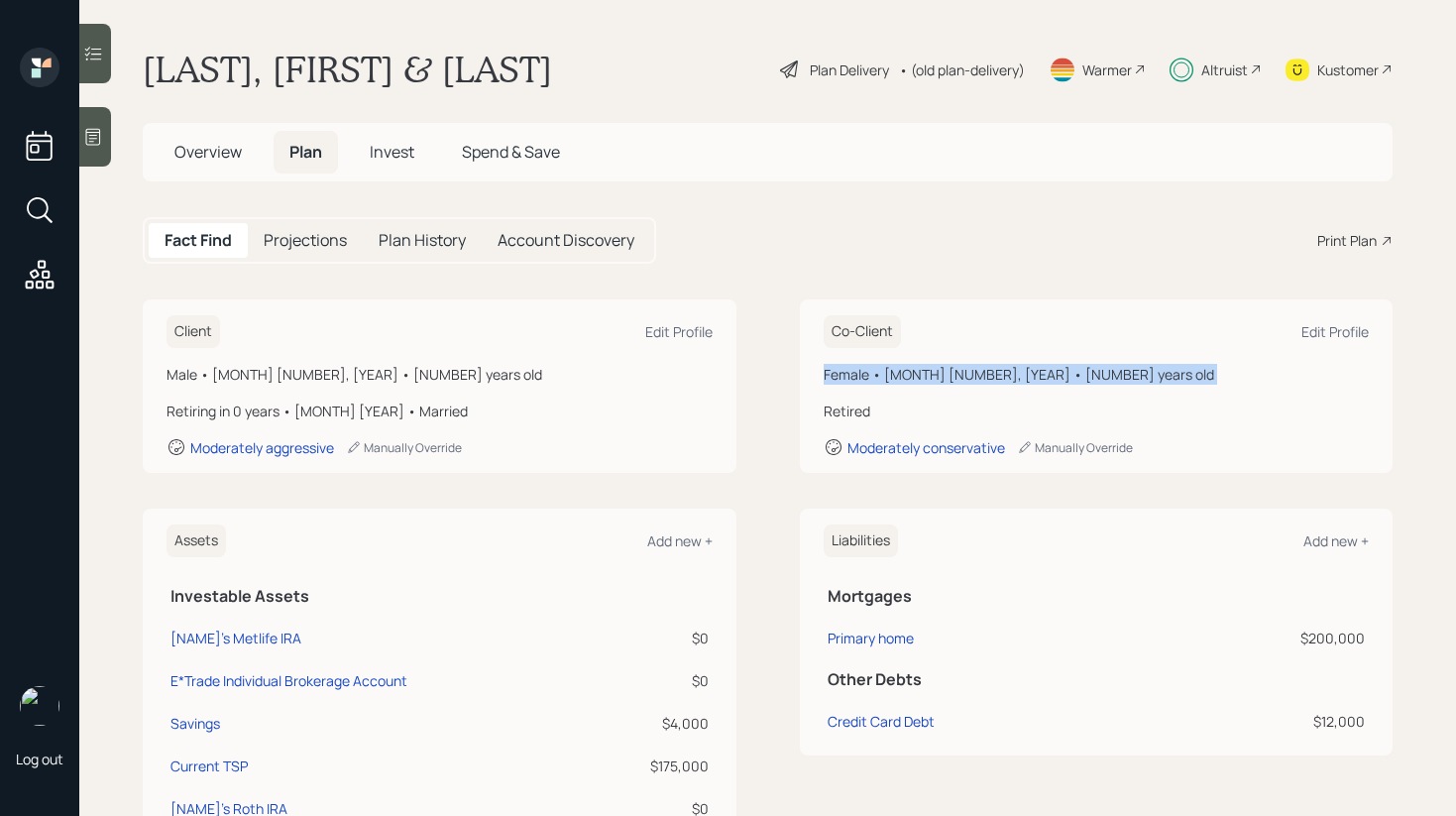click on "Female • [MONTH] [NUMBER], [YEAR] • [NUMBER] years old" at bounding box center (1096, 374) 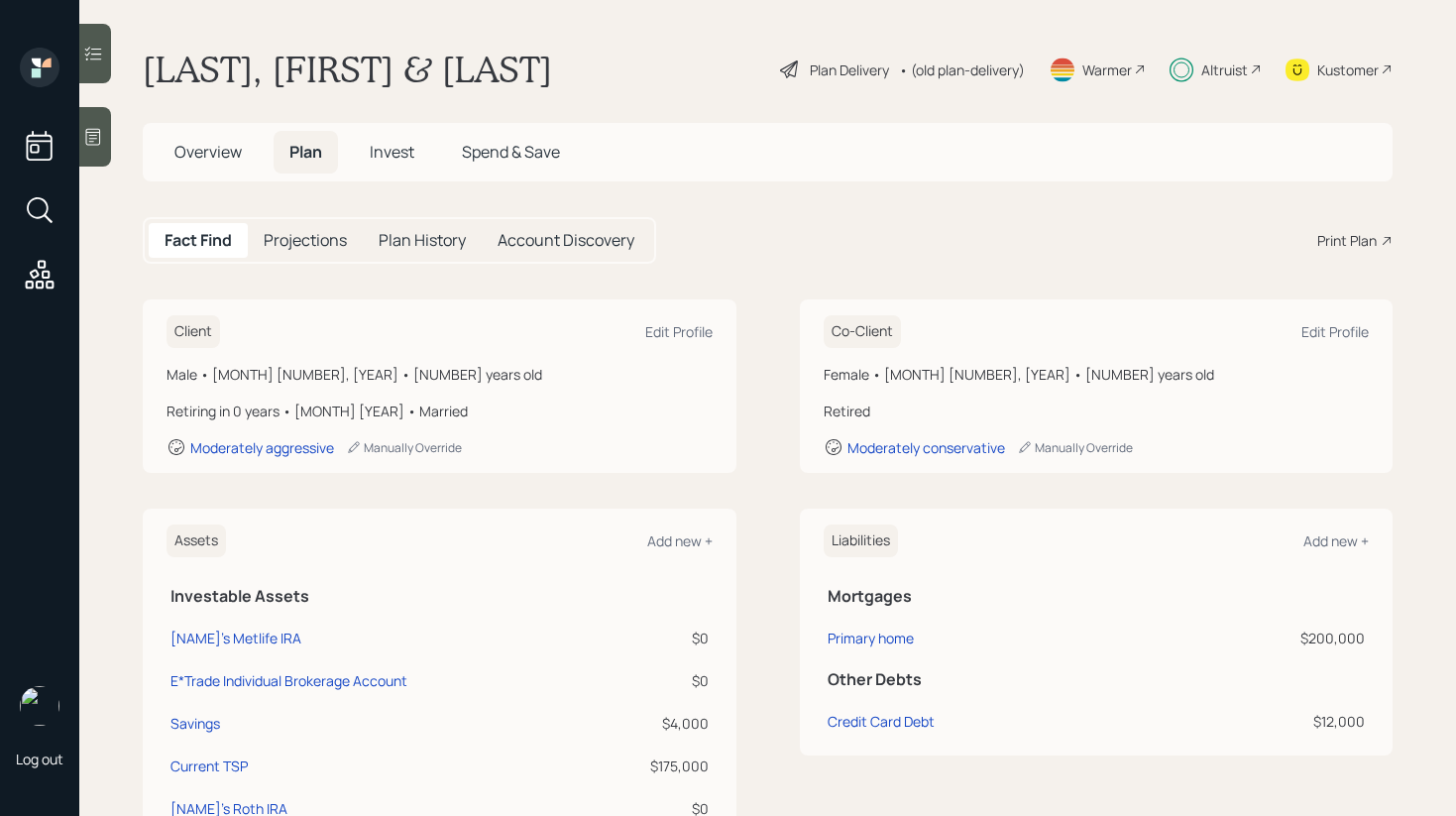 click on "Client Edit Profile Male • [MONTH] [NUMBER], [YEAR] • [NUMBER] years old Retiring in 0 years • [MONTH] [YEAR] • Married Moderately aggressive Manually Override" at bounding box center [439, 386] 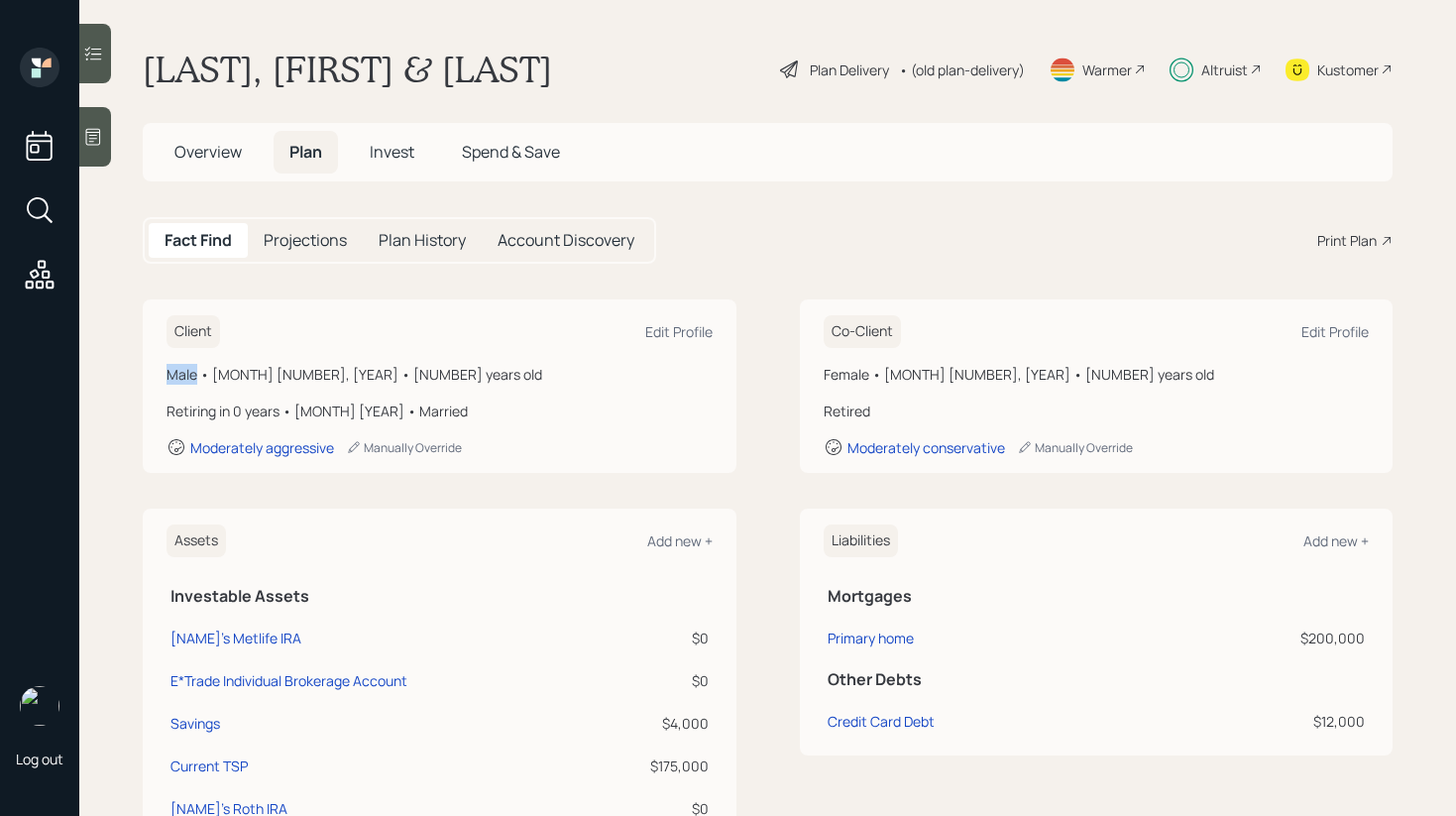 click on "Client Edit Profile Male • [MONTH] [NUMBER], [YEAR] • [NUMBER] years old Retiring in 0 years • [MONTH] [YEAR] • Married Moderately aggressive Manually Override" at bounding box center (439, 386) 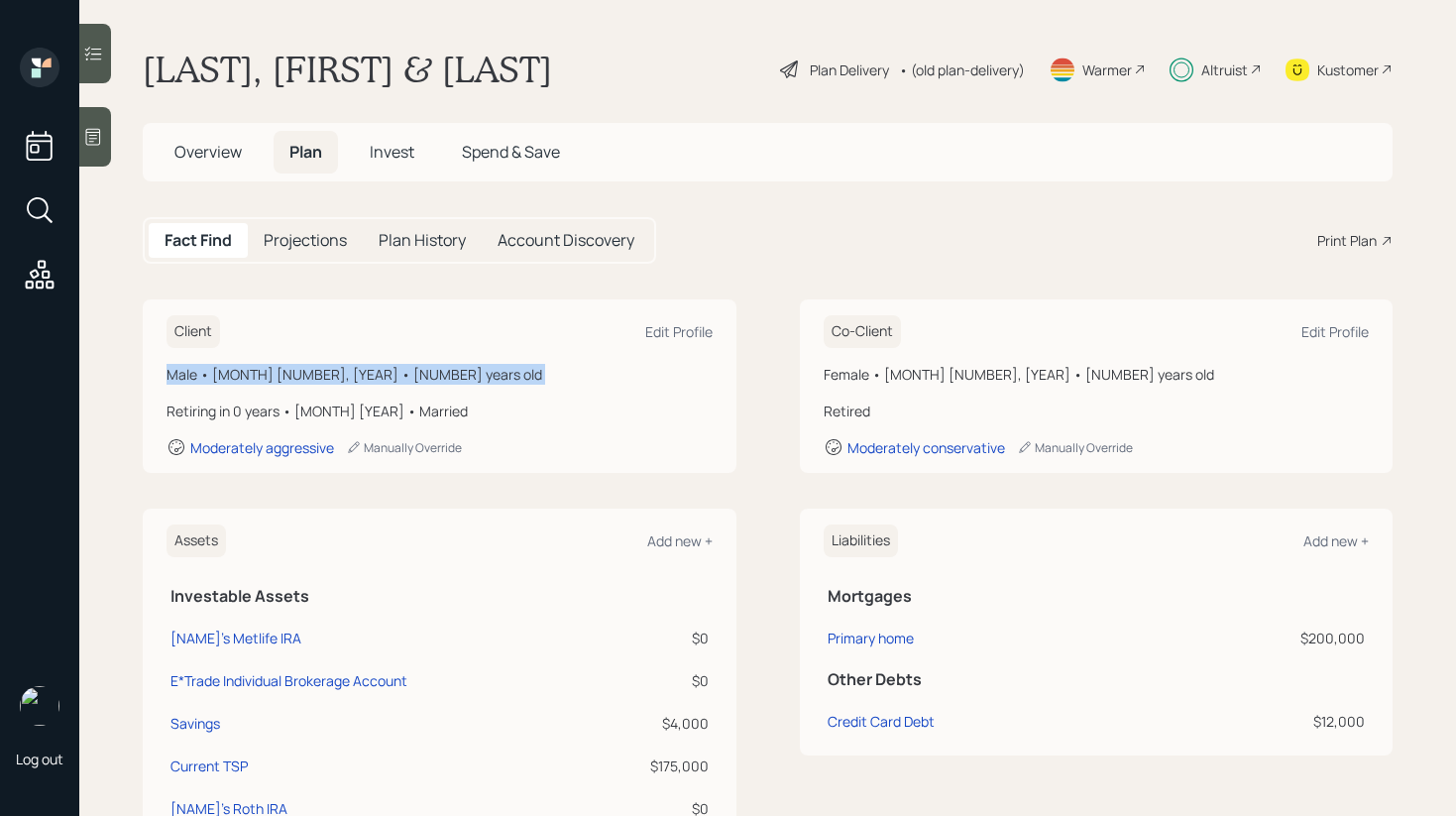click on "Client Edit Profile Male • [MONTH] [NUMBER], [YEAR] • [NUMBER] years old Retiring in 0 years • [MONTH] [YEAR] • Married Moderately aggressive Manually Override" at bounding box center [439, 386] 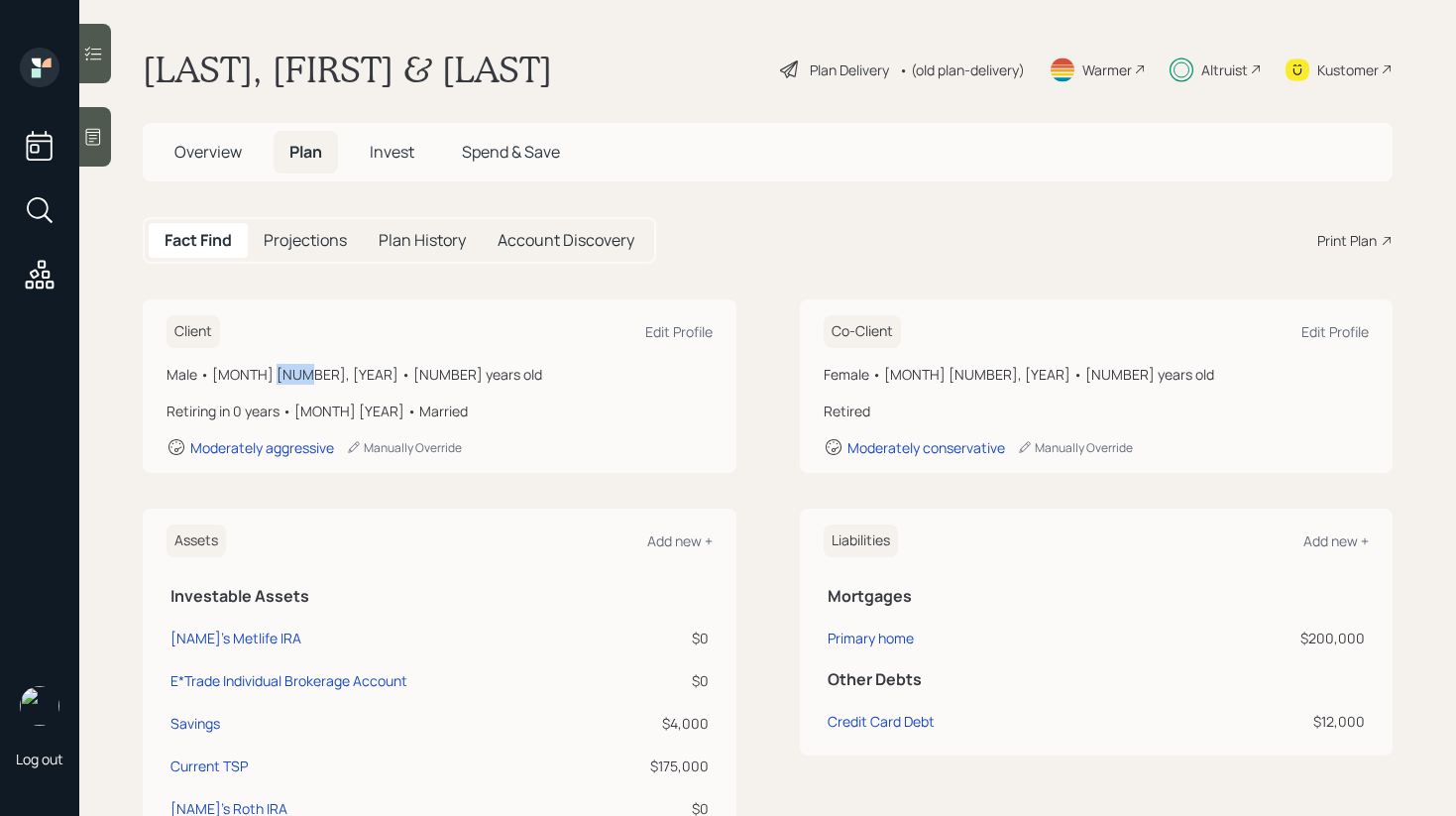 click on "Male • [MONTH] [NUMBER], [YEAR] • [NUMBER] years old" at bounding box center [439, 374] 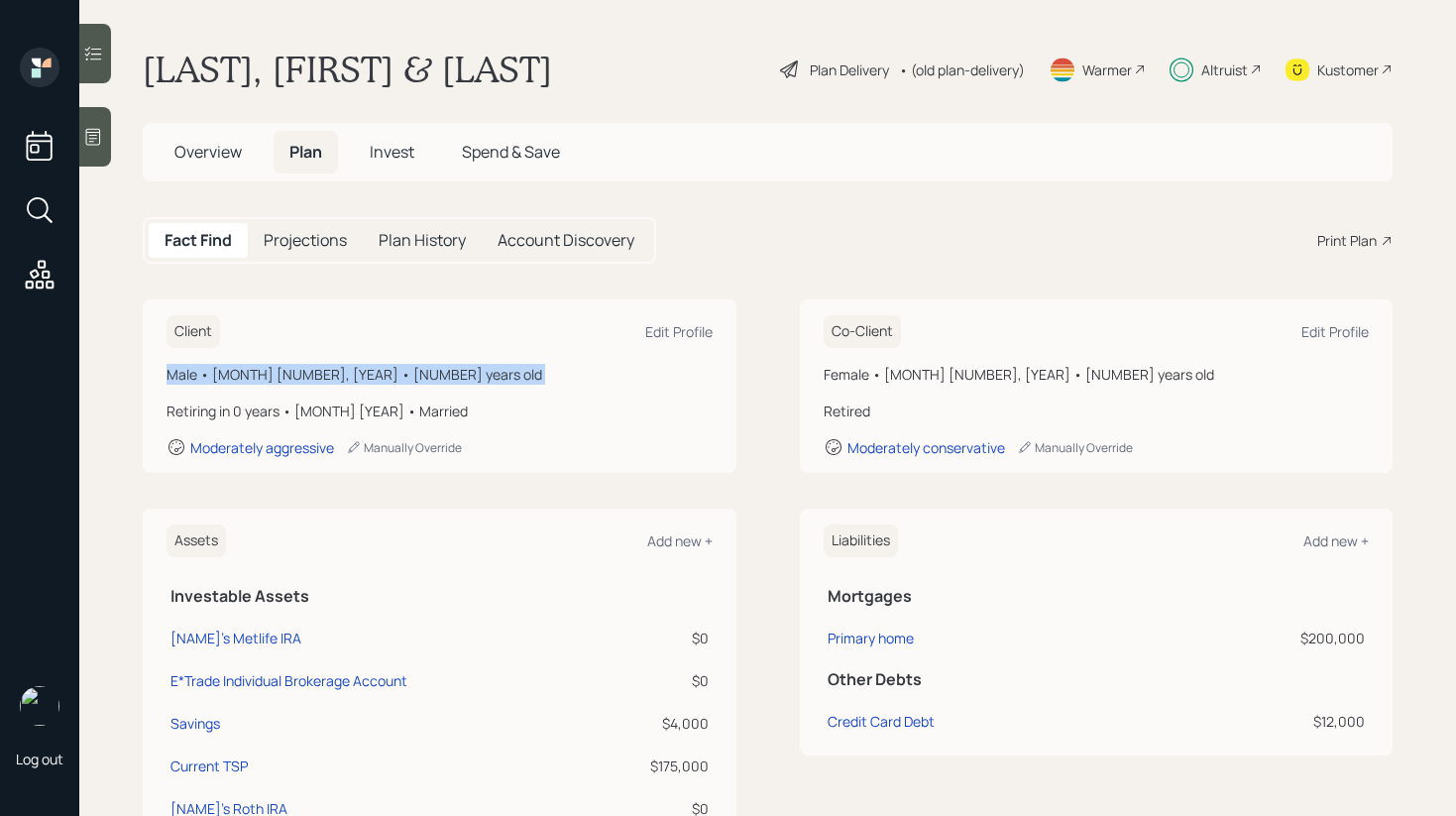 click on "Male • [MONTH] [NUMBER], [YEAR] • [NUMBER] years old" at bounding box center (439, 374) 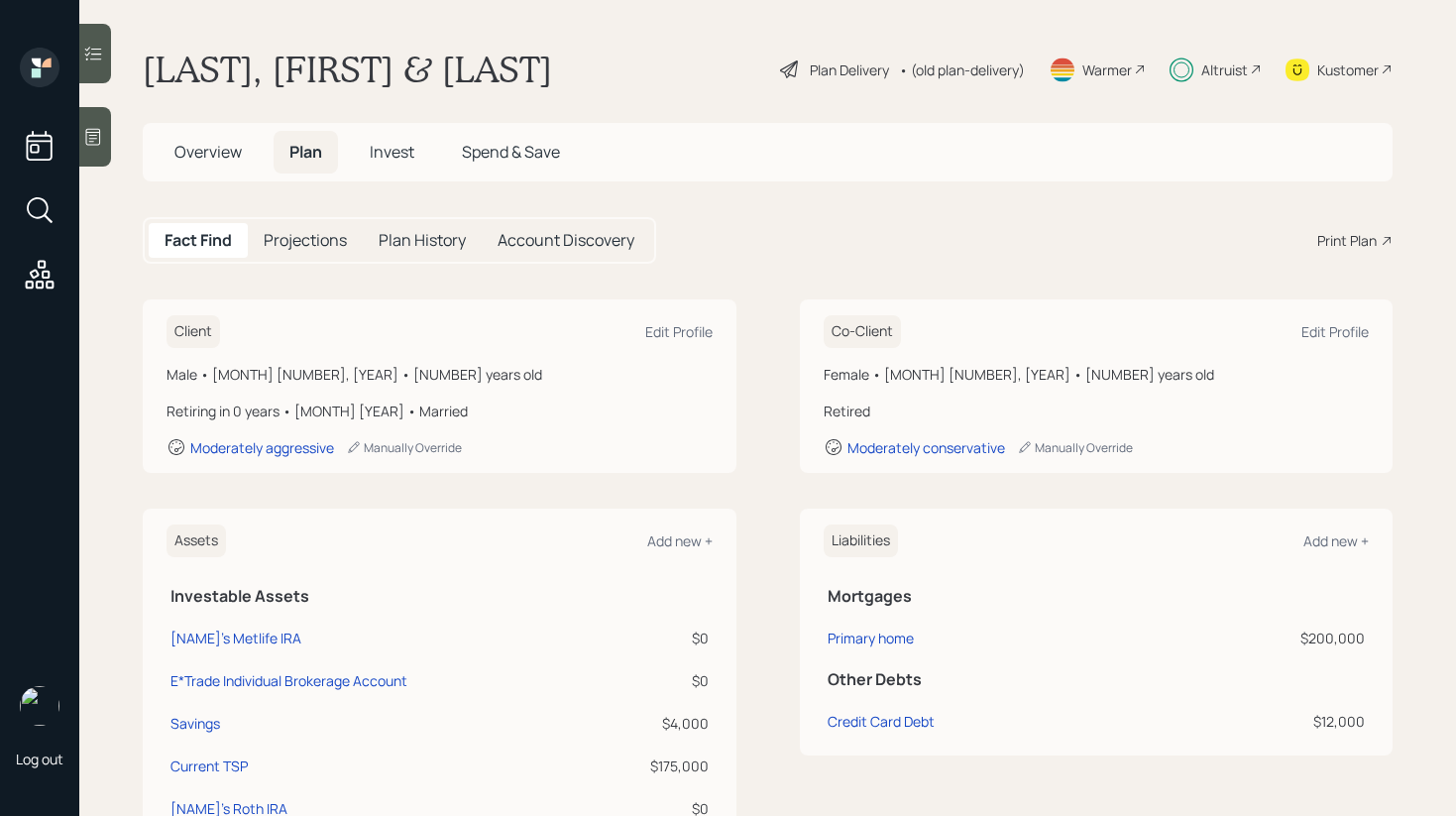 click on "Male • [MONTH] [NUMBER], [YEAR] • [NUMBER] years old" at bounding box center [439, 374] 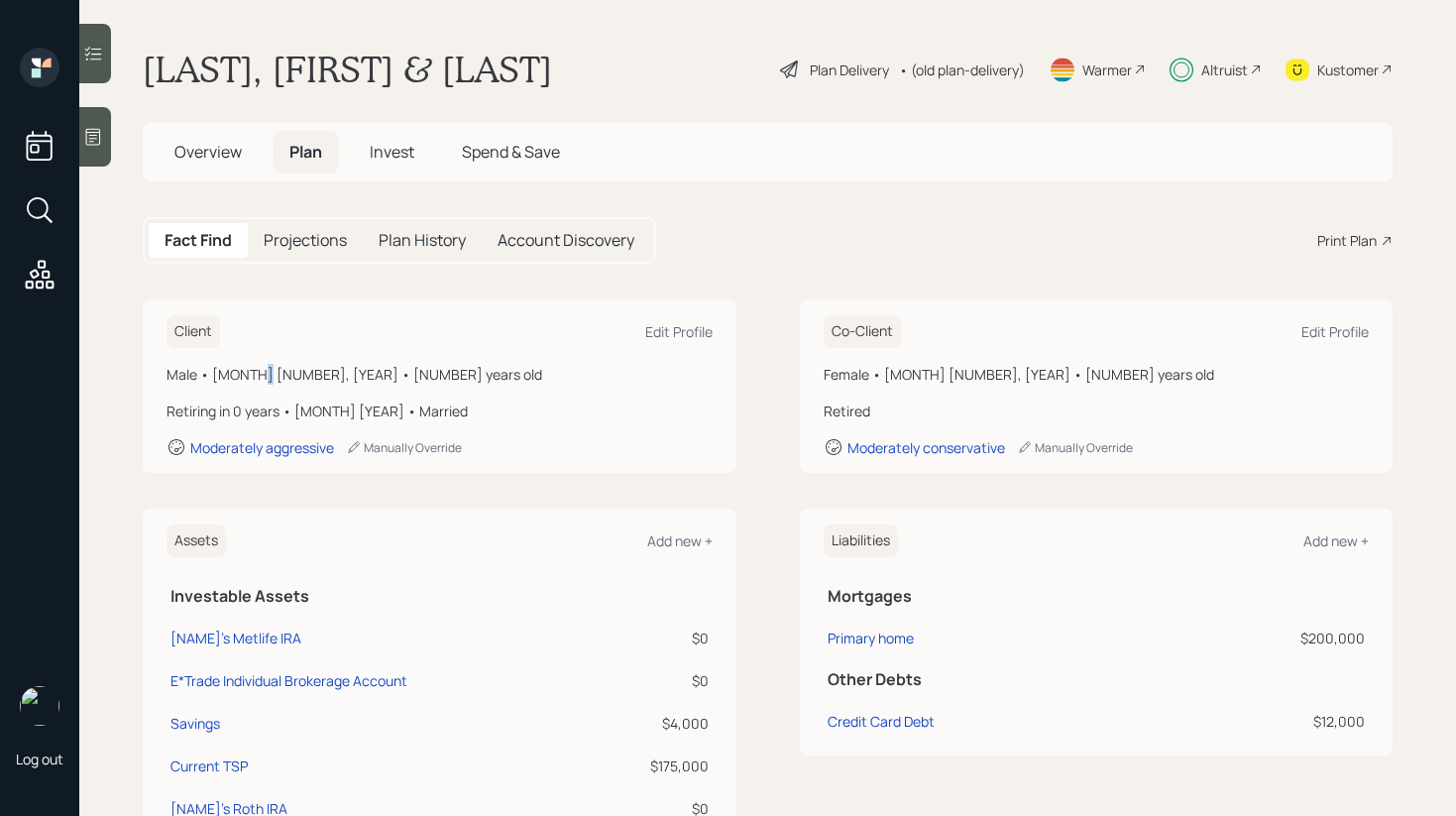 click on "Male • [MONTH] [NUMBER], [YEAR] • [NUMBER] years old" at bounding box center (439, 374) 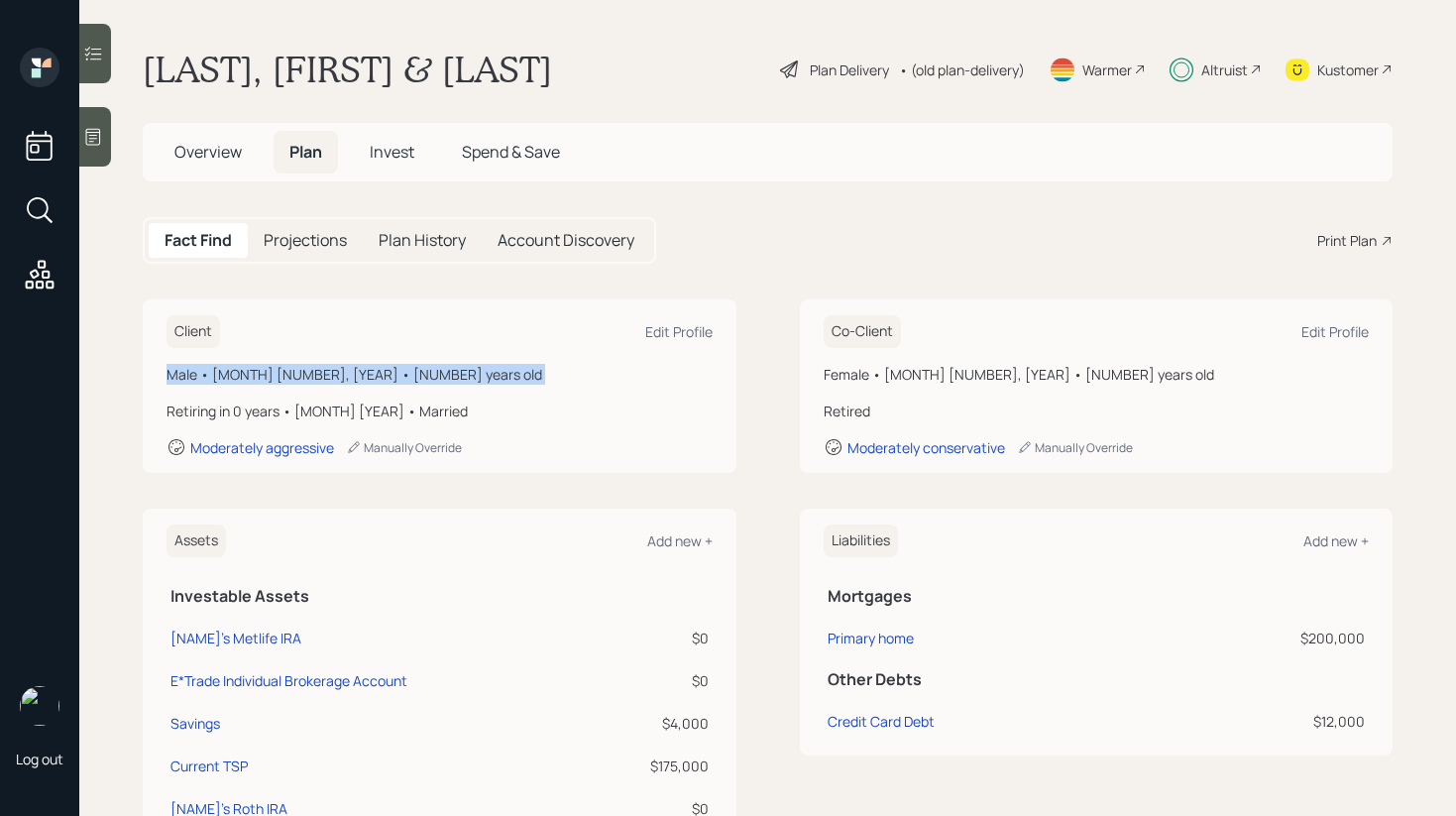 click on "Male • [MONTH] [NUMBER], [YEAR] • [NUMBER] years old" at bounding box center (439, 374) 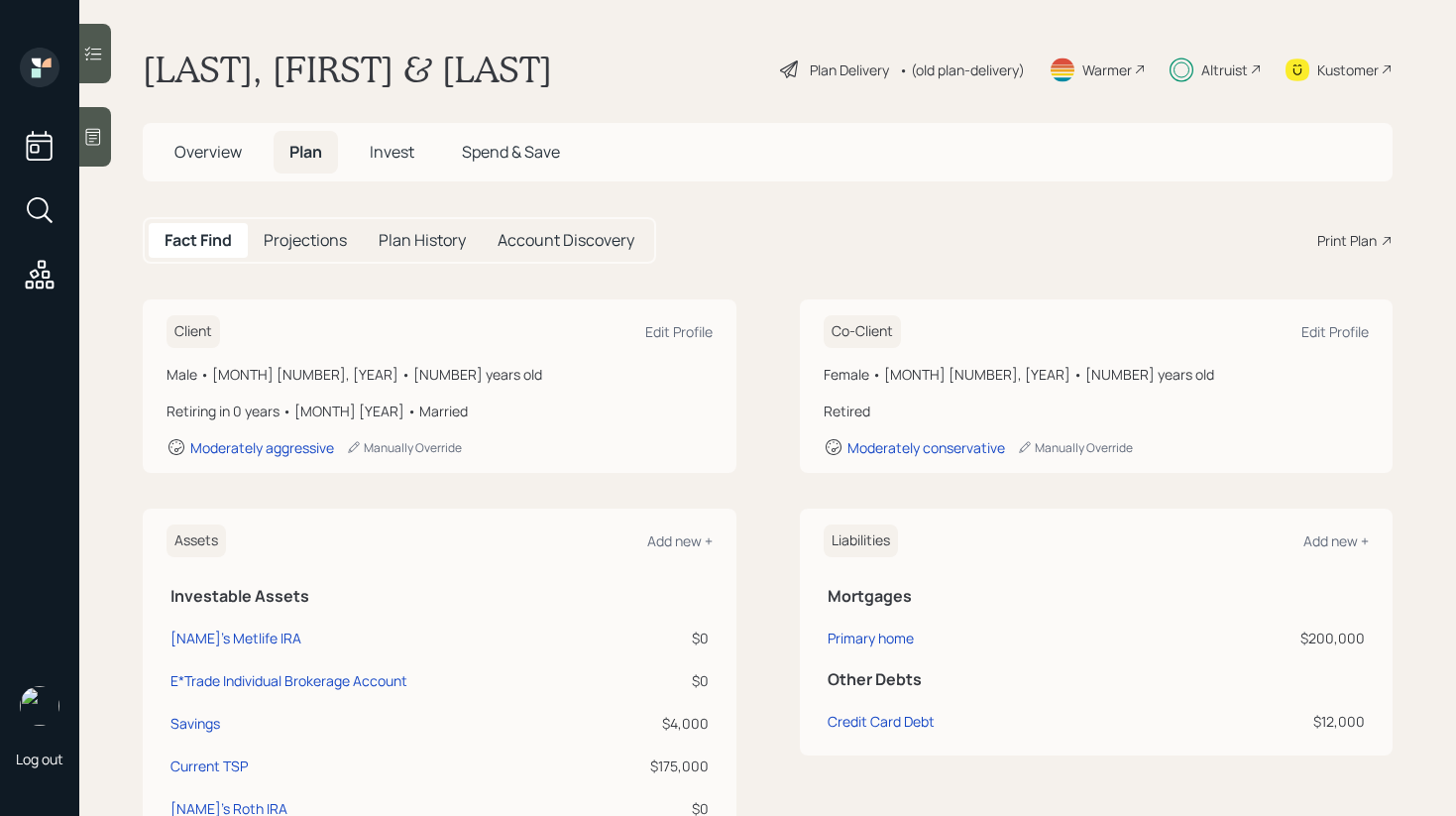 click on "Invest" at bounding box center (392, 152) 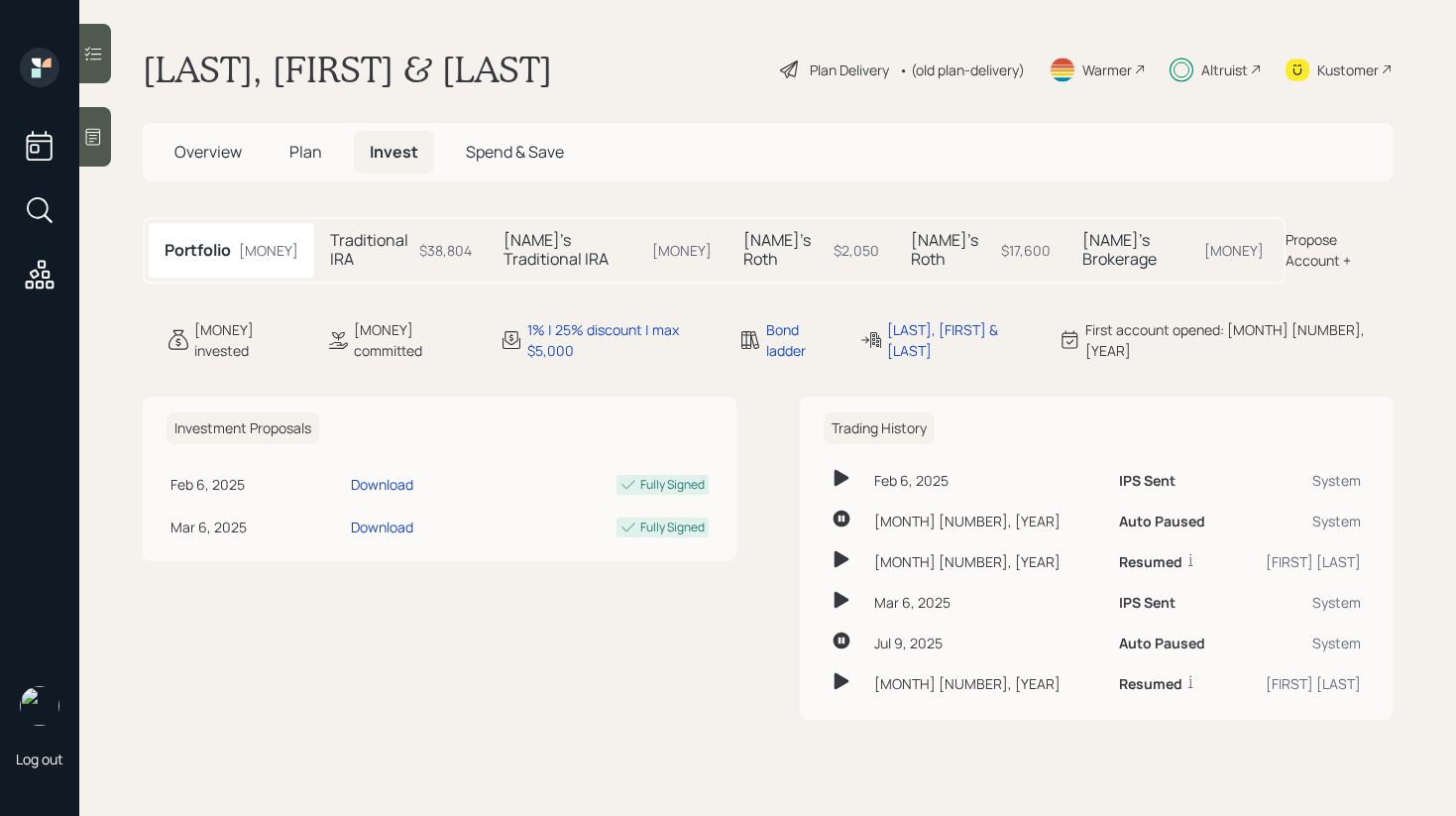 click 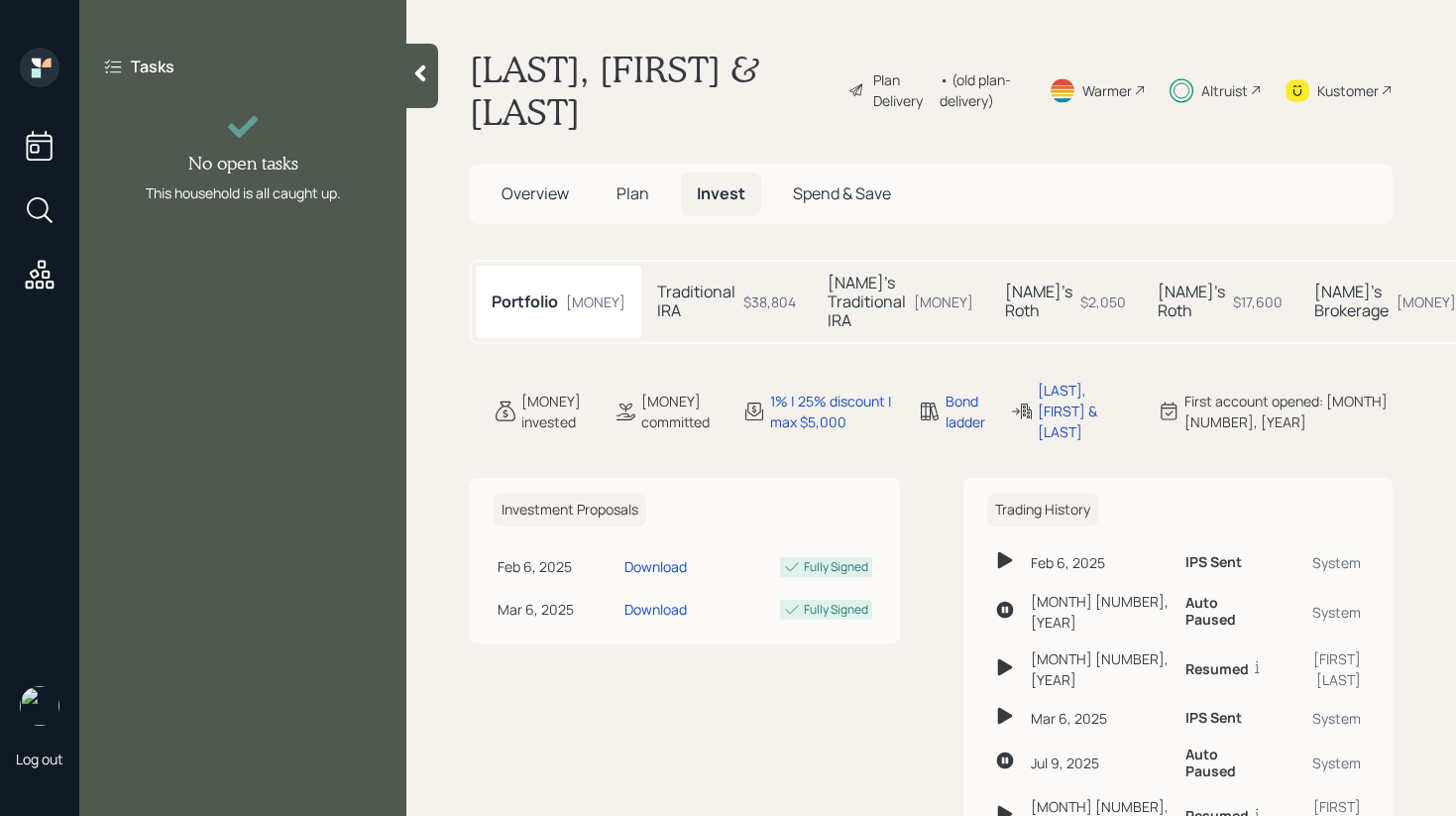 click at bounding box center [422, 75] 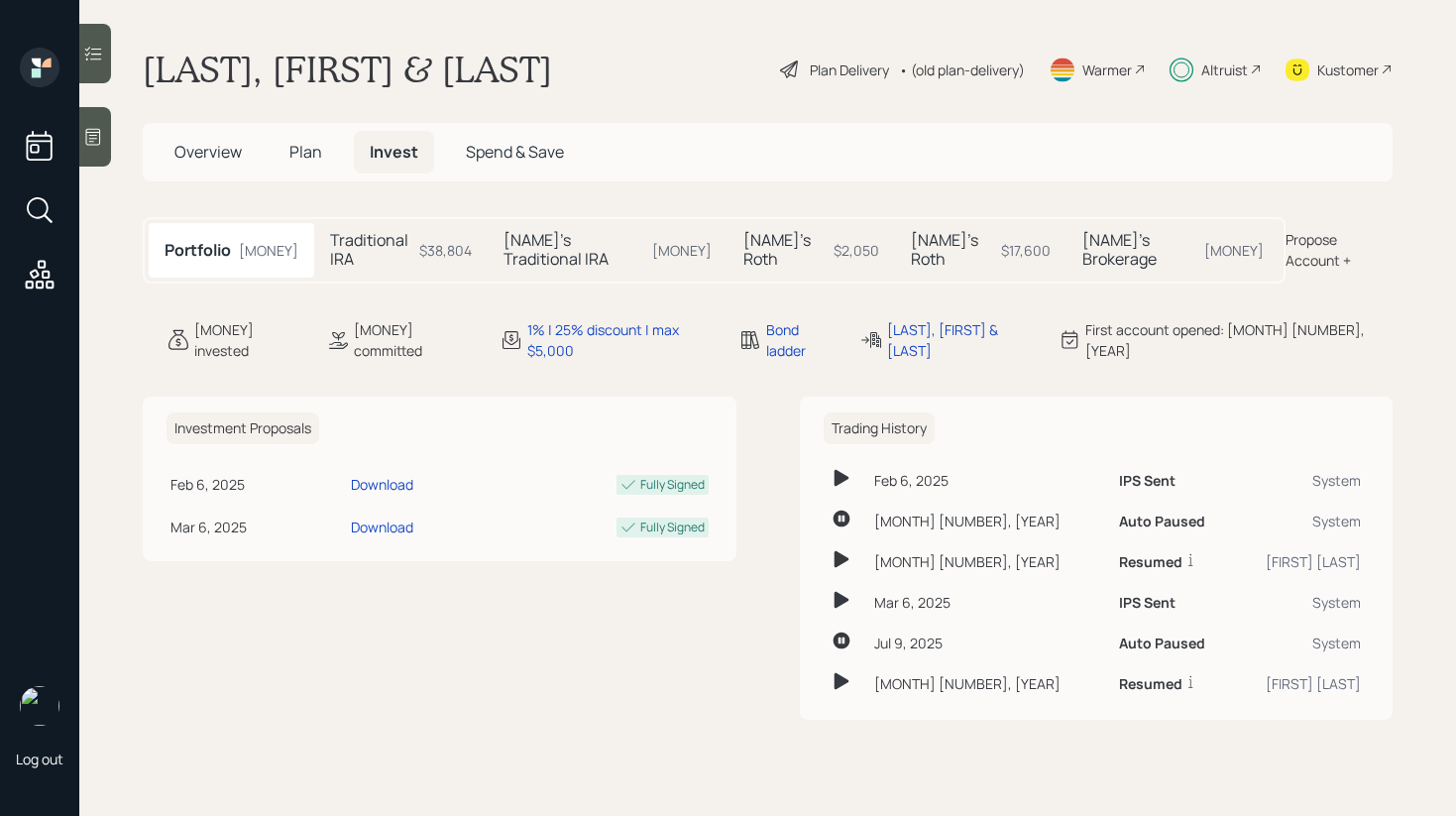 click on "Plan" at bounding box center (305, 152) 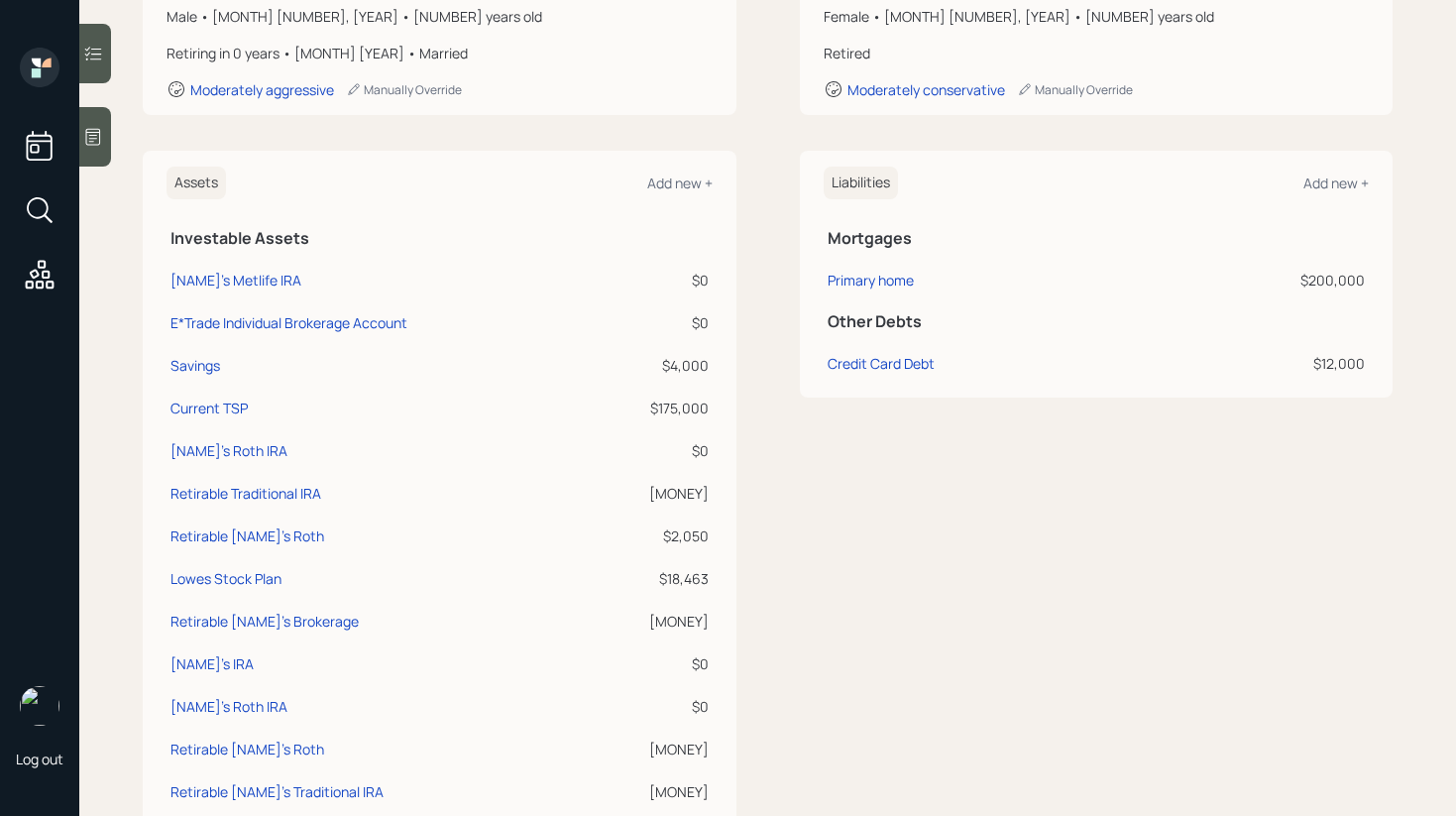 scroll, scrollTop: 0, scrollLeft: 0, axis: both 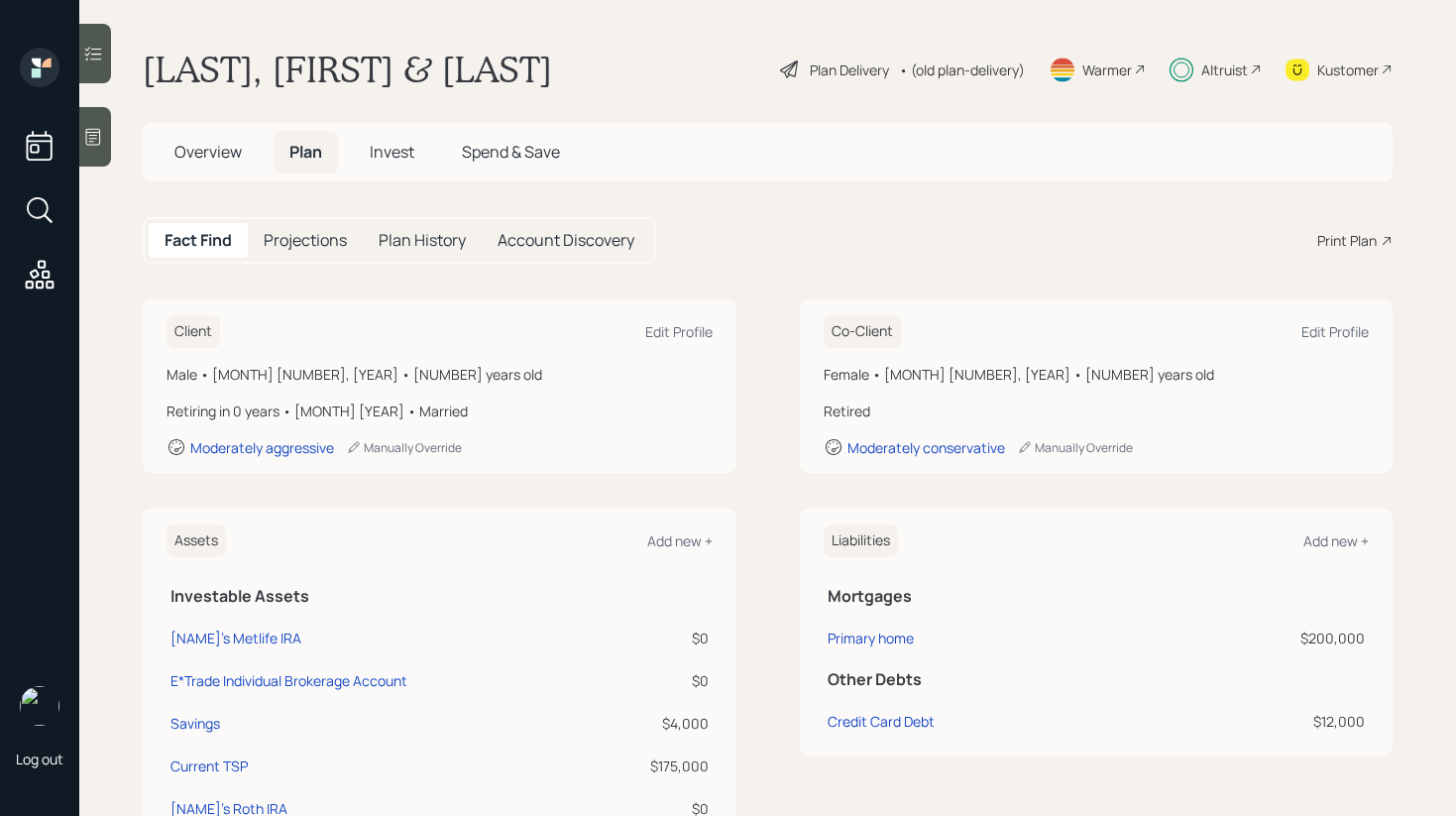 click on "Invest" at bounding box center (392, 152) 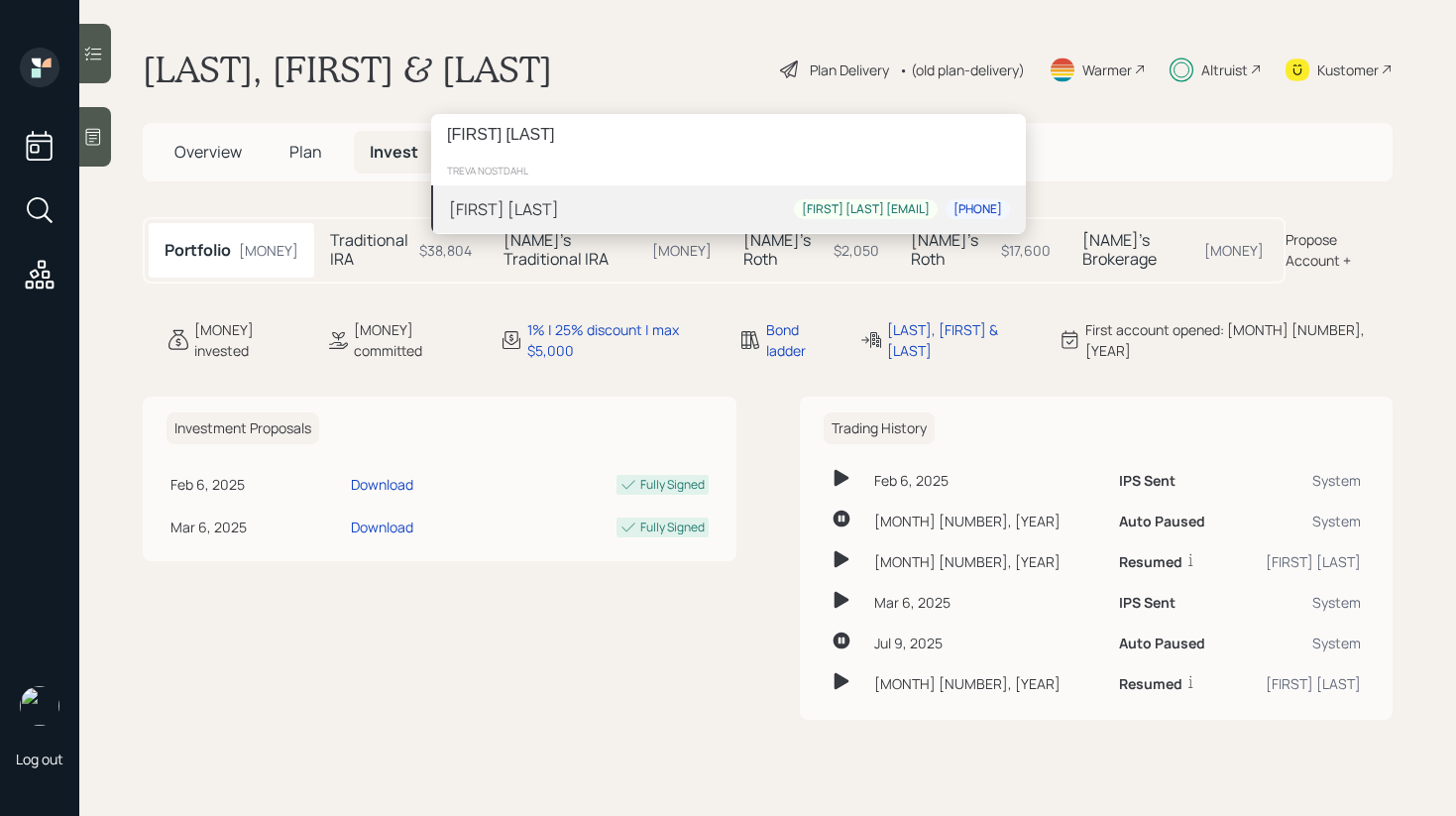 type on "[FIRST] [LAST]" 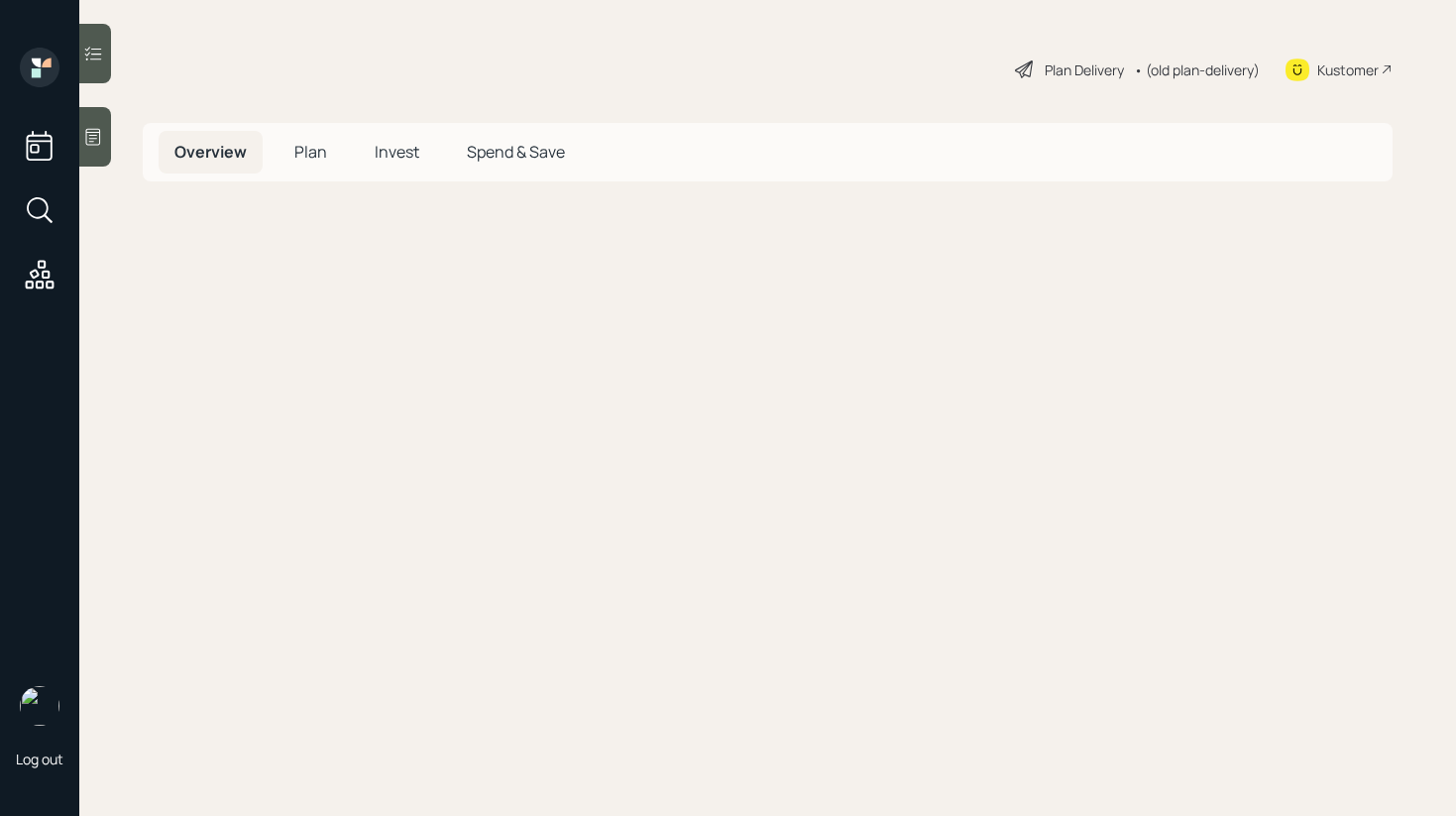 scroll, scrollTop: 0, scrollLeft: 0, axis: both 